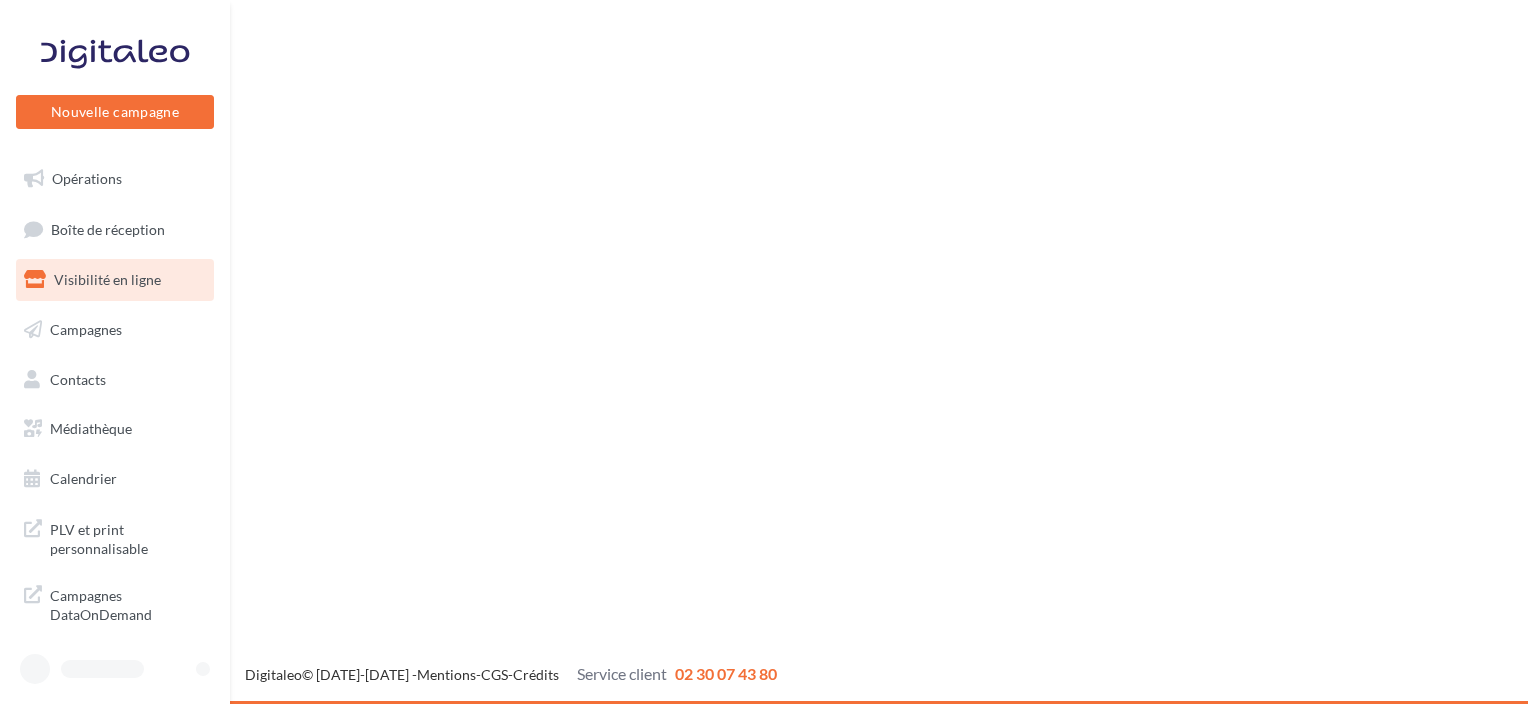scroll, scrollTop: 0, scrollLeft: 0, axis: both 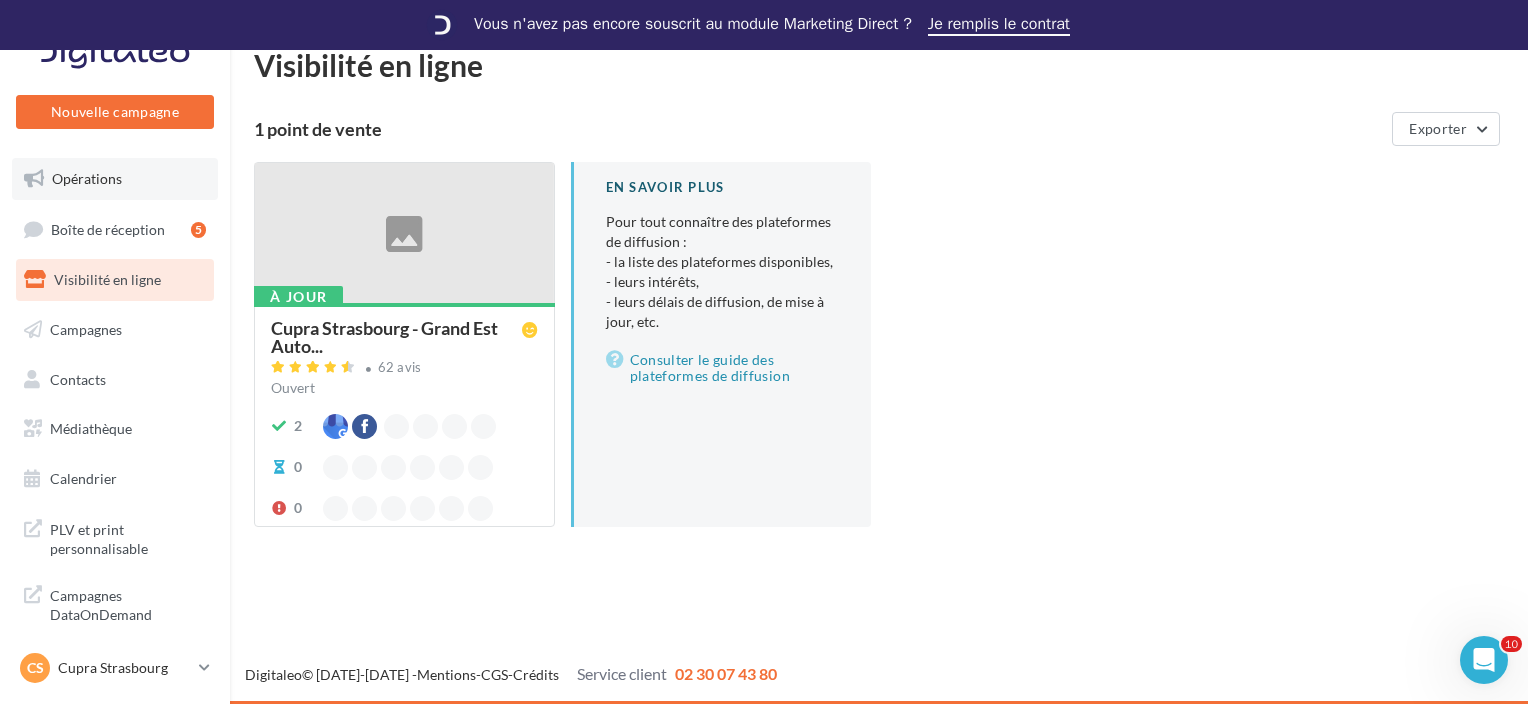 click on "Opérations" at bounding box center [87, 178] 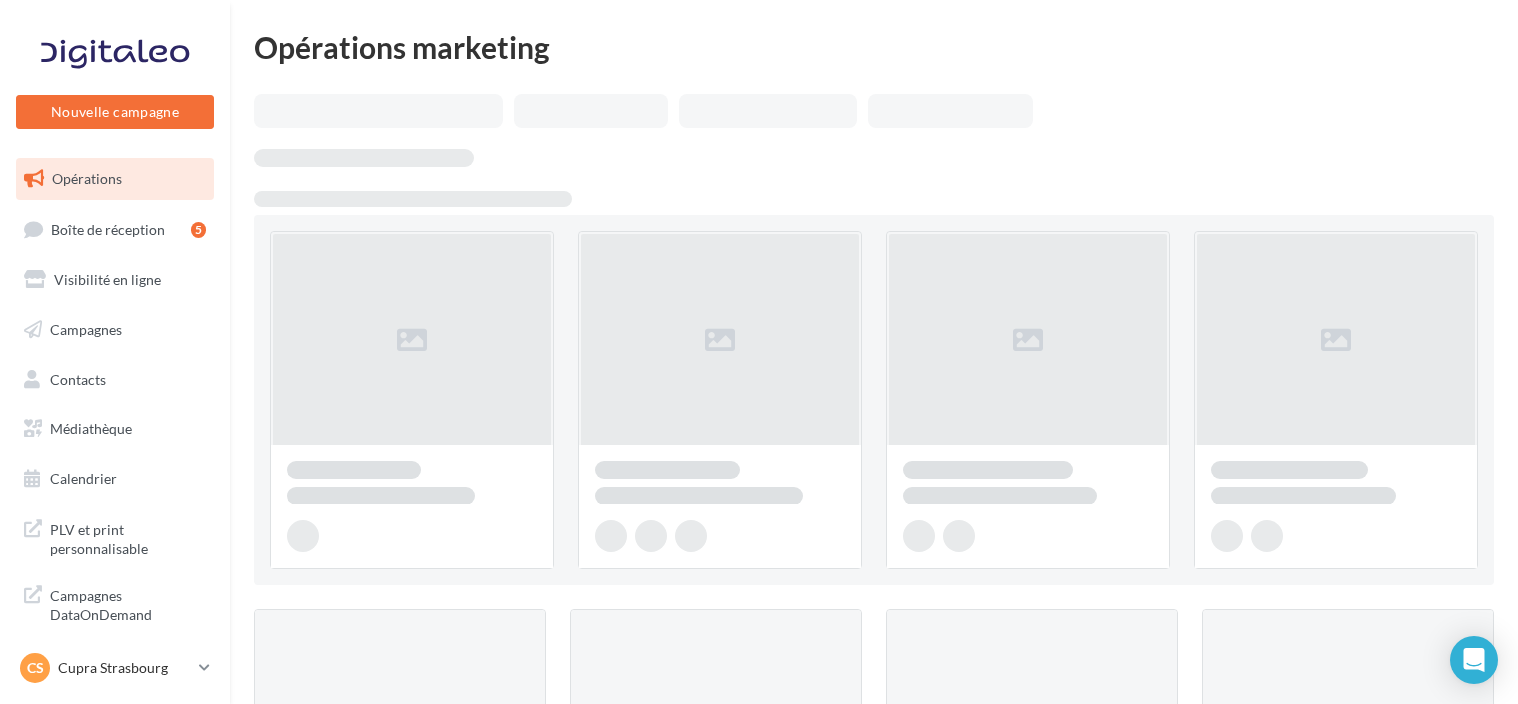 scroll, scrollTop: 0, scrollLeft: 0, axis: both 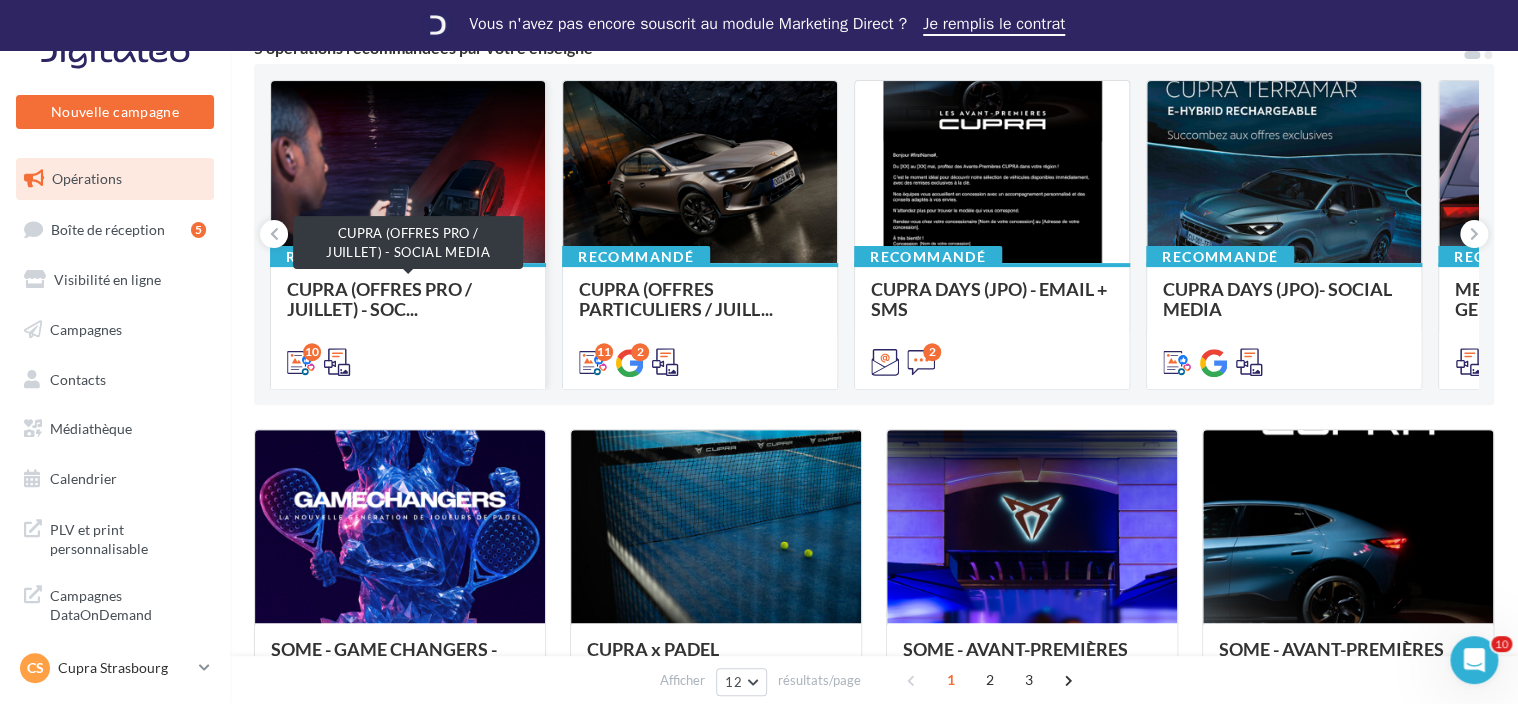 click on "CUPRA (OFFRES PRO / JUILLET) - SOC..." at bounding box center (379, 299) 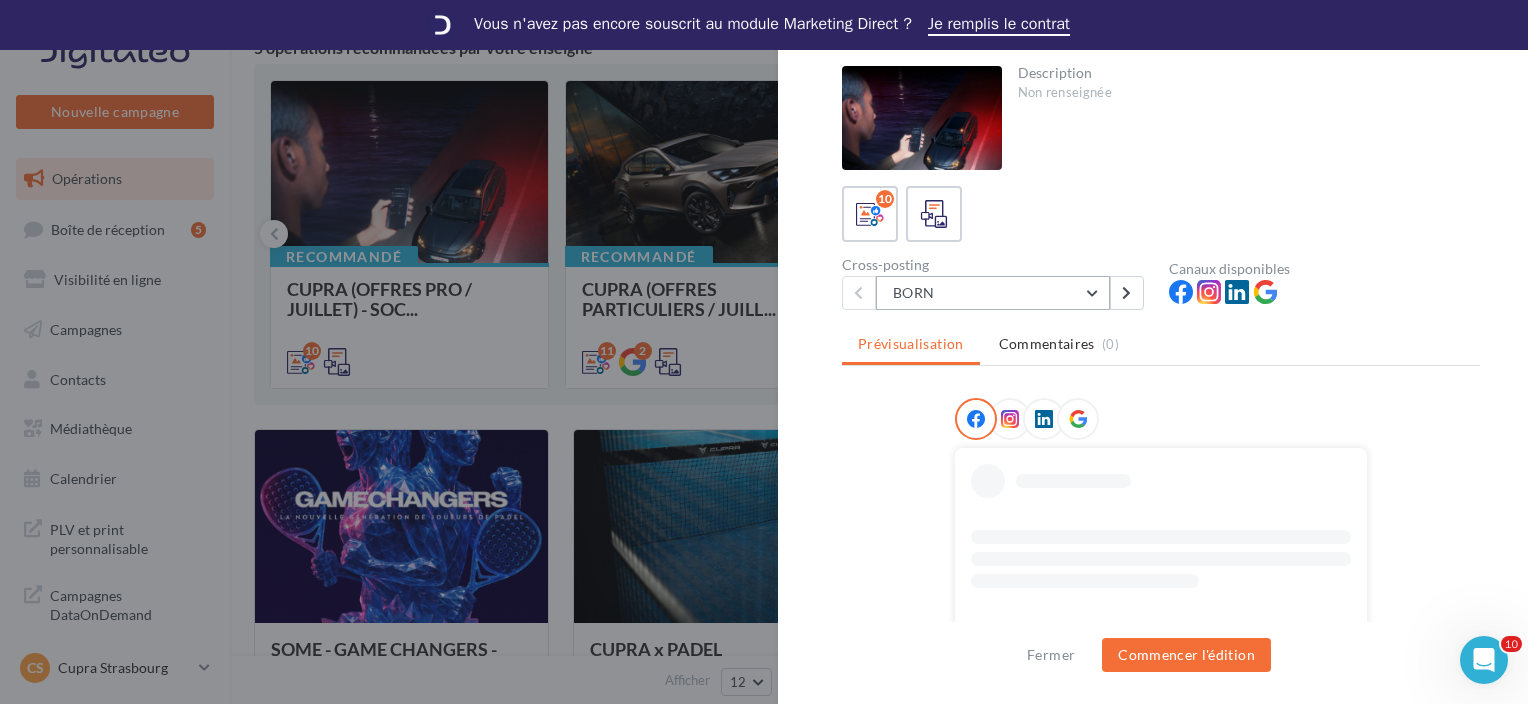 click on "BORN" at bounding box center (993, 293) 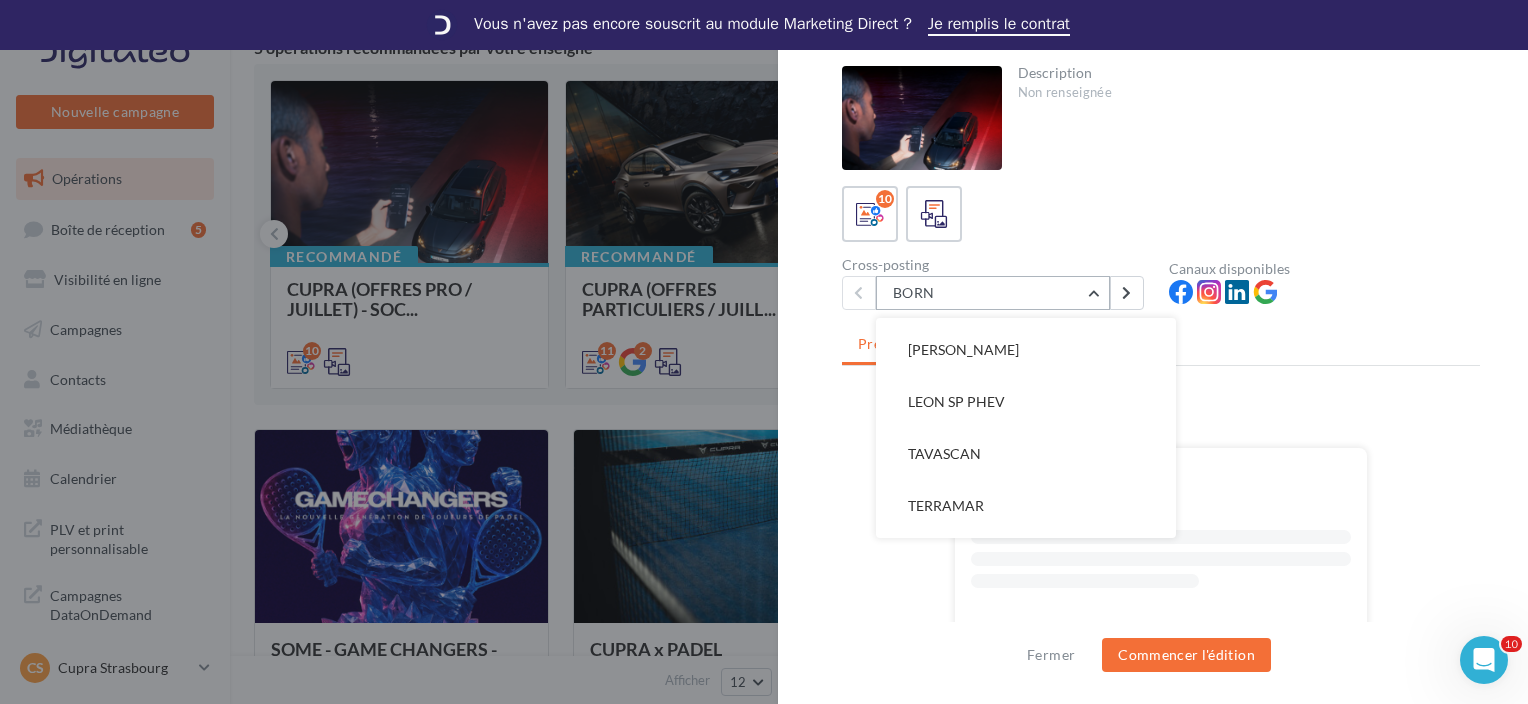 scroll, scrollTop: 300, scrollLeft: 0, axis: vertical 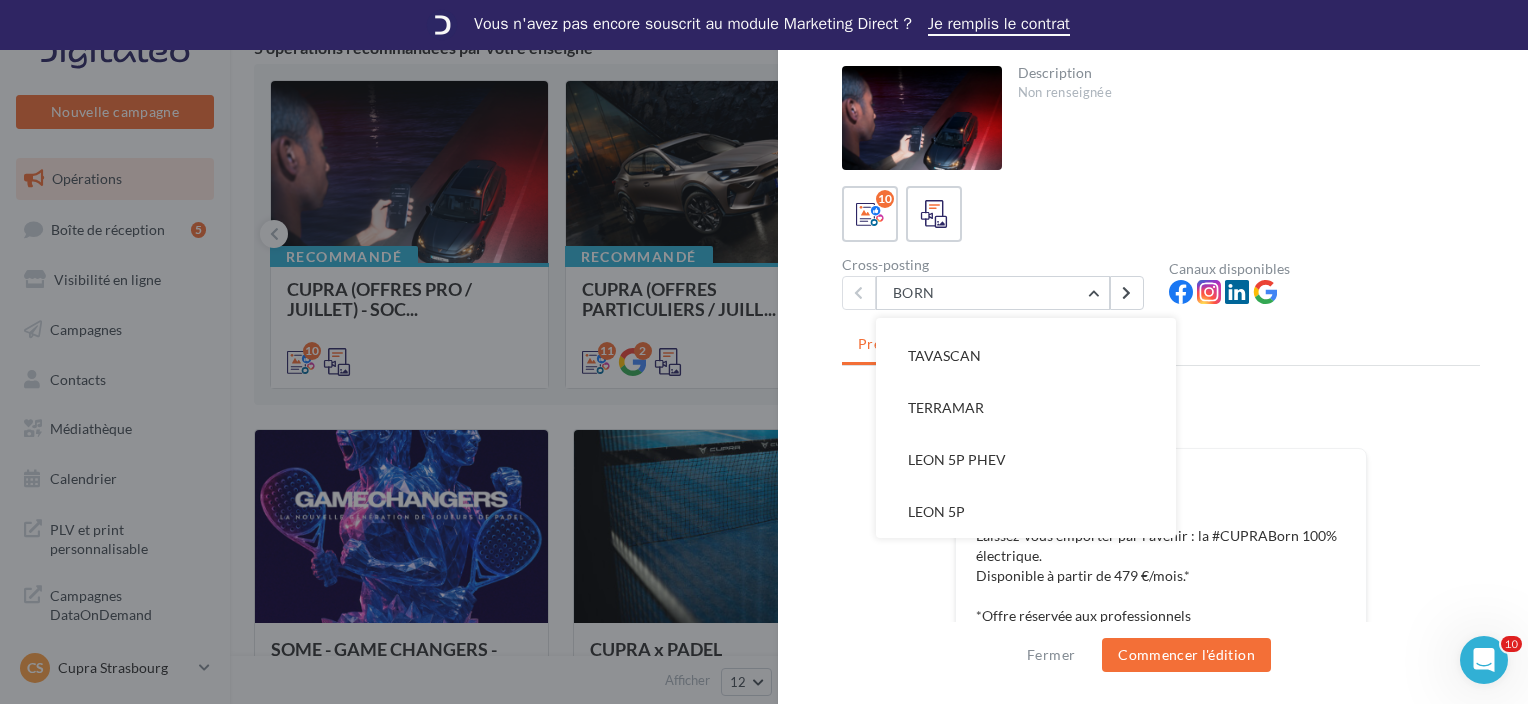 click on "10" at bounding box center (1161, 214) 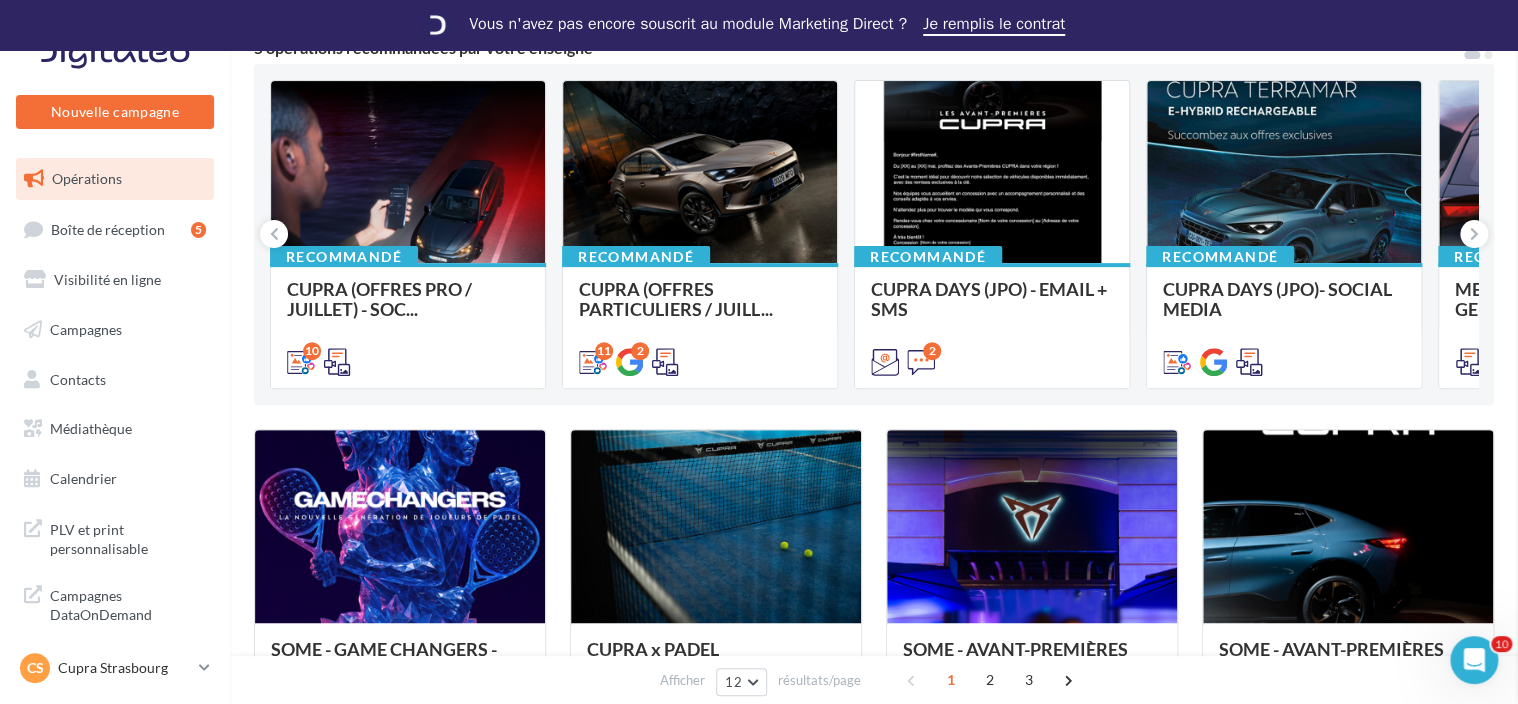 click on "CUPRA (OFFRES PRO / JUILLET) - SOCIAL MEDIA
Description
Non renseignée
10
Cross-posting
BORN
BORN     NOUVELLE BORN     FORMENTOR     FORMENTOR [PERSON_NAME] 5P PHEV     LEON 5P
Canaux disponibles
Prévisualisation
Commentaires
(0)
FB
Ma page Facebook
Laissez-vous emporter par l’avenir : la #CUPRABorn 100% électrique.  Disponible à partir de 479 €/mois.* *Offre réservée aux professionnels" at bounding box center (874, 1516) 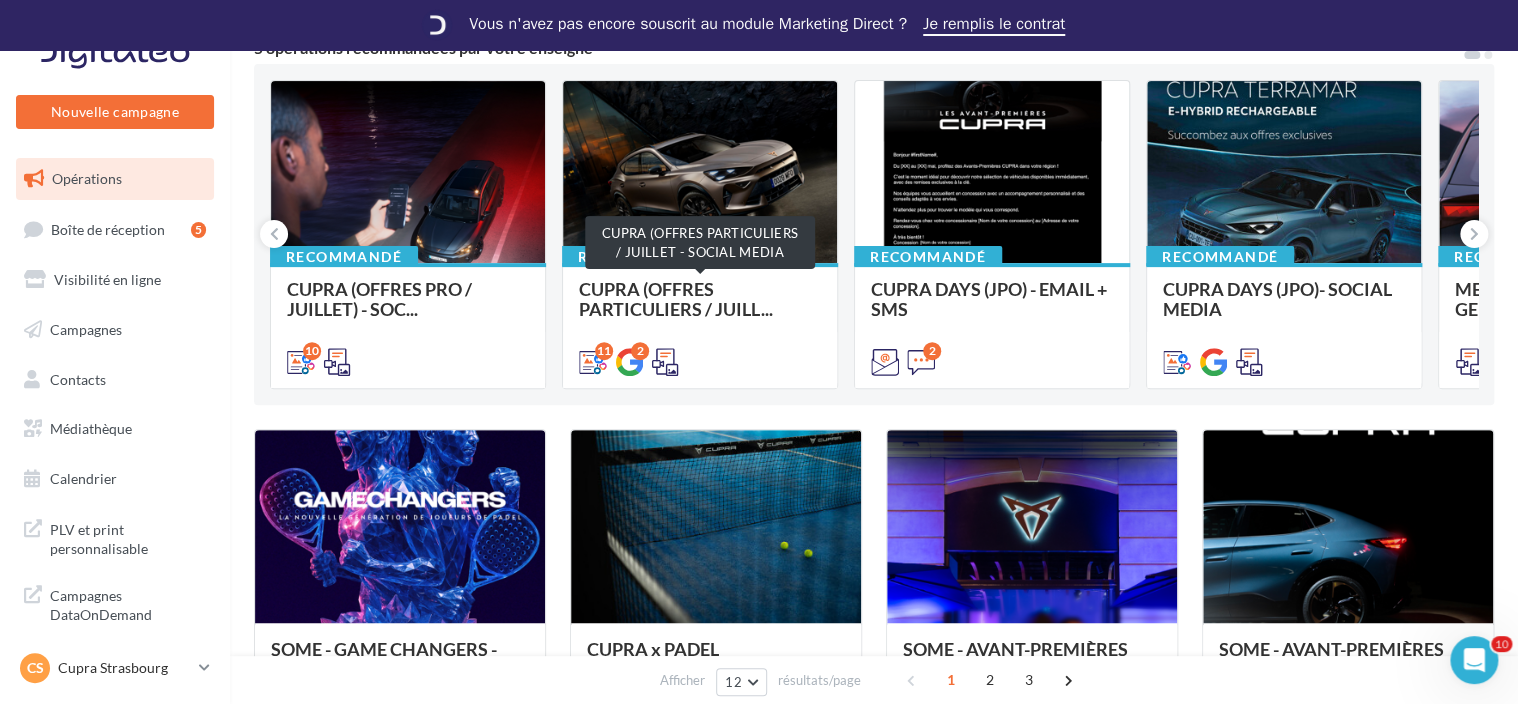 click on "CUPRA (OFFRES PARTICULIERS / JUILL..." at bounding box center [676, 299] 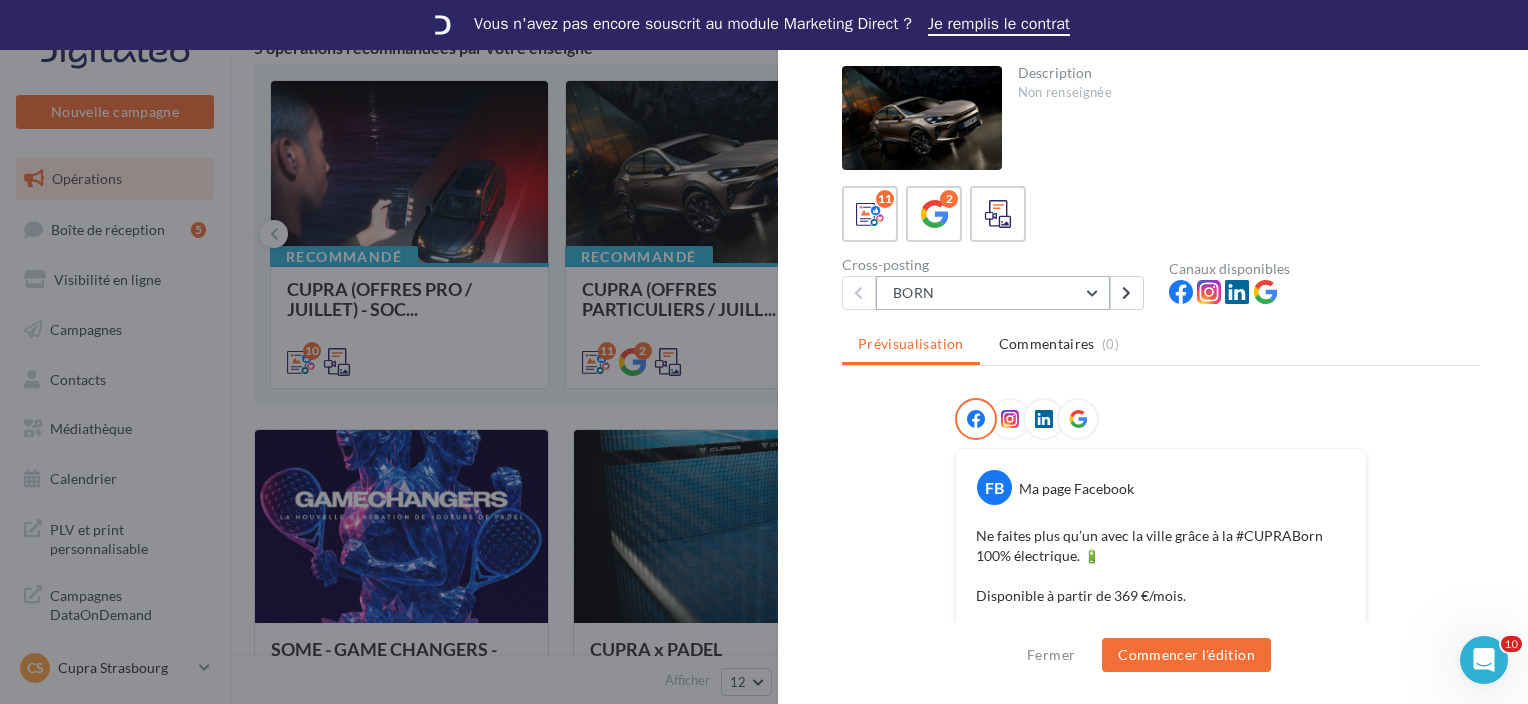 click on "BORN" at bounding box center [993, 293] 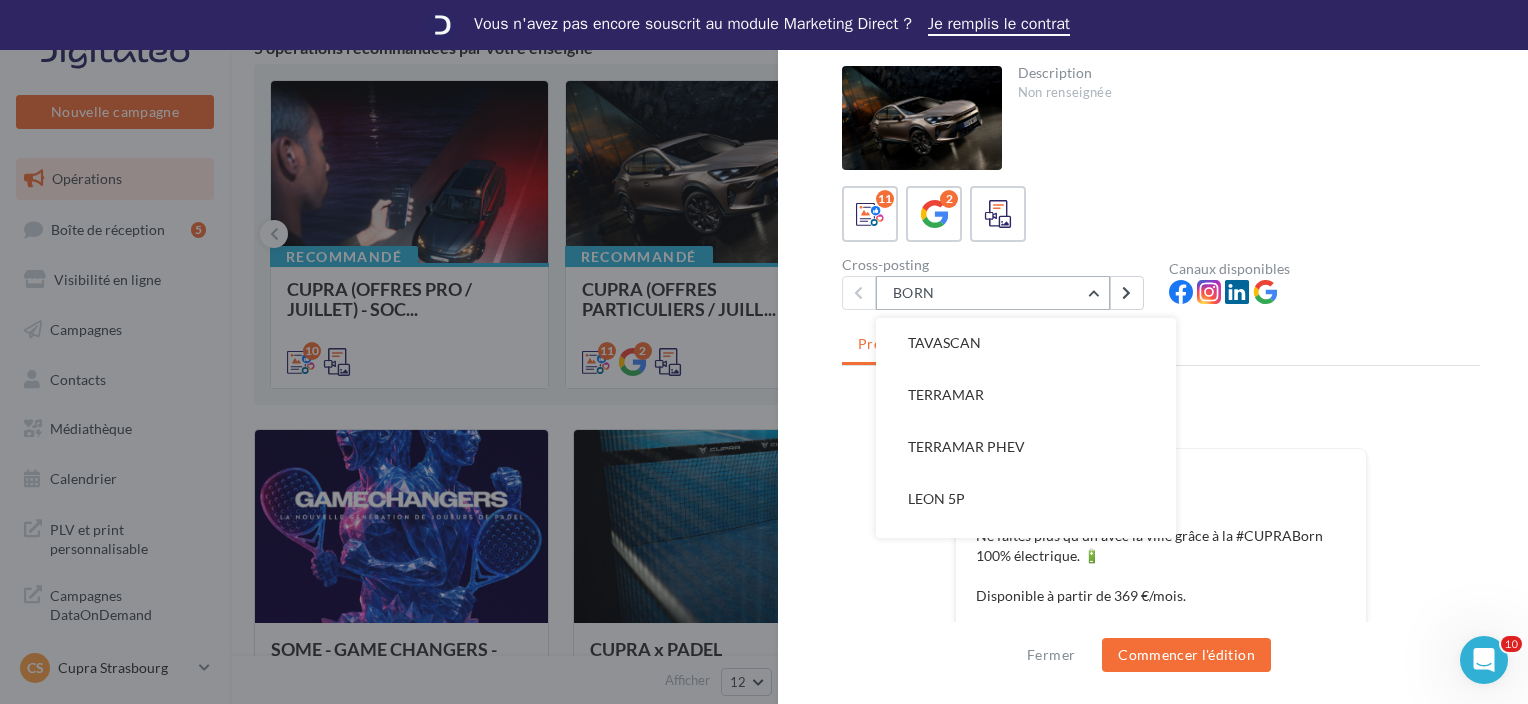 scroll, scrollTop: 352, scrollLeft: 0, axis: vertical 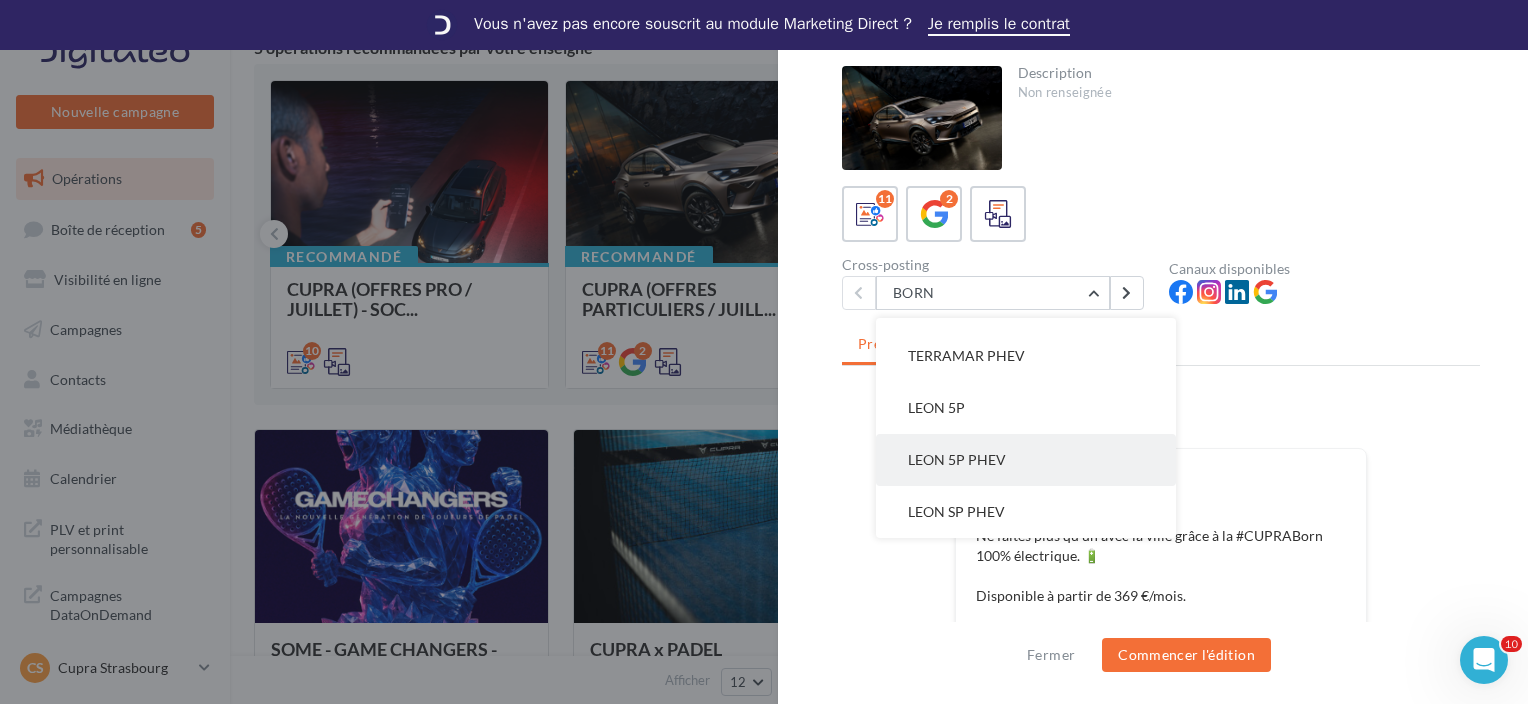 click on "LEON 5P PHEV" at bounding box center (957, 459) 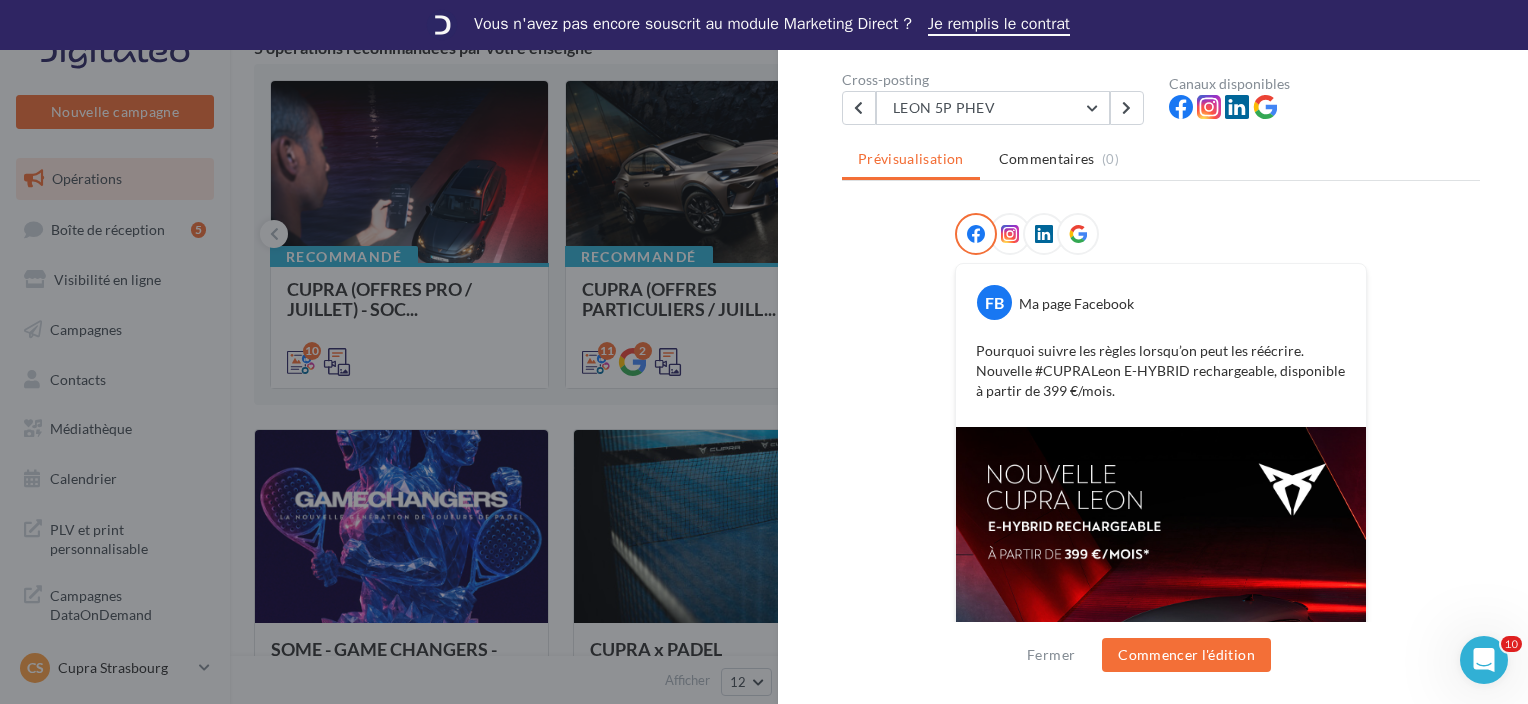 scroll, scrollTop: 185, scrollLeft: 0, axis: vertical 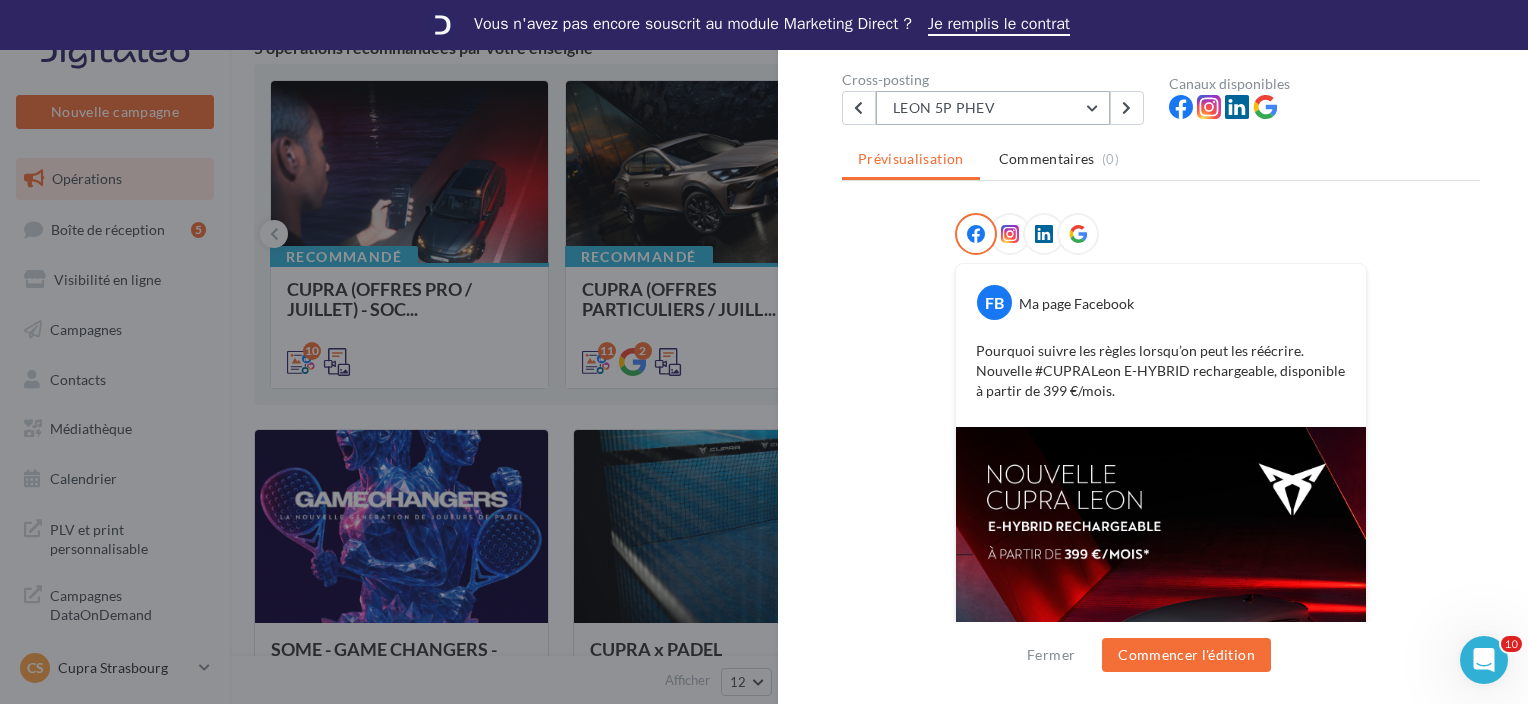 click on "LEON 5P PHEV" at bounding box center [993, 108] 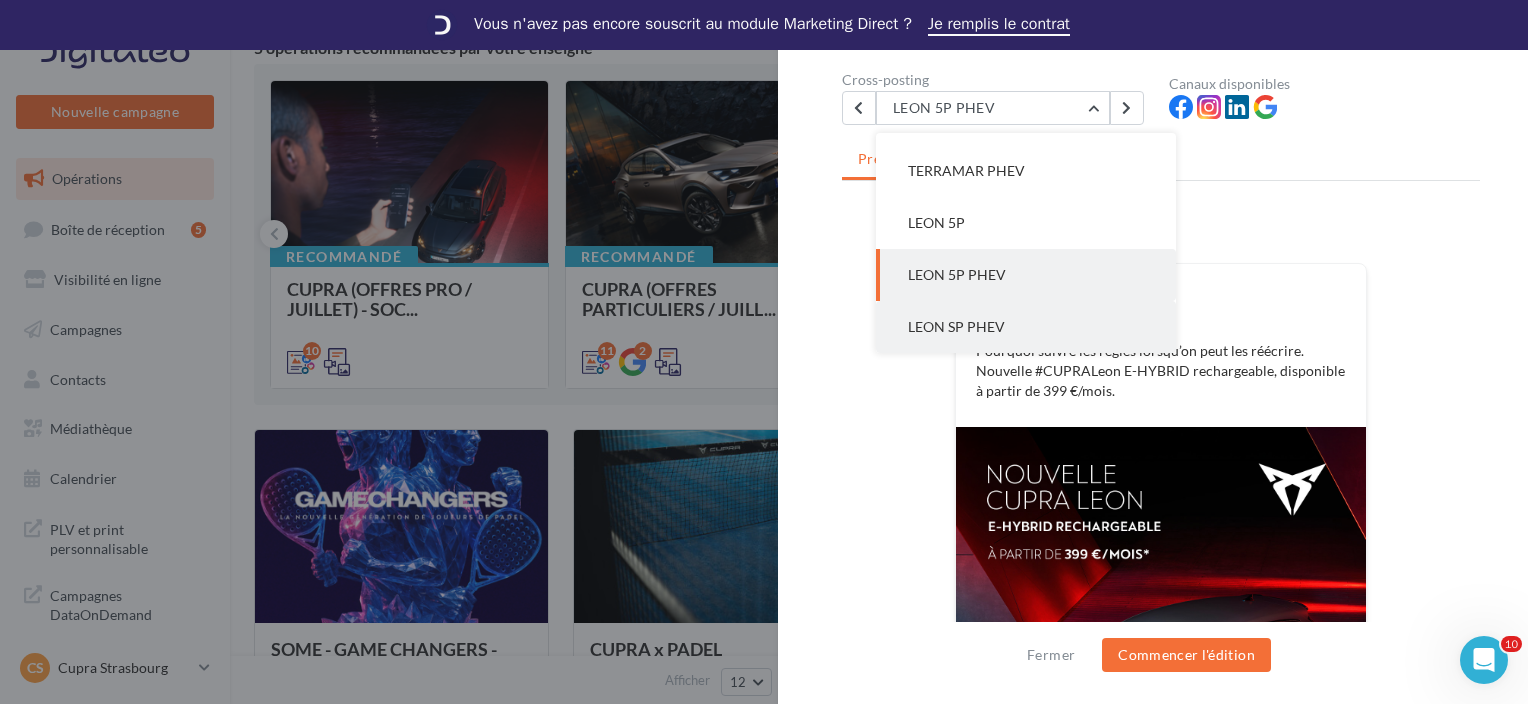 click on "LEON SP PHEV" at bounding box center (1026, 327) 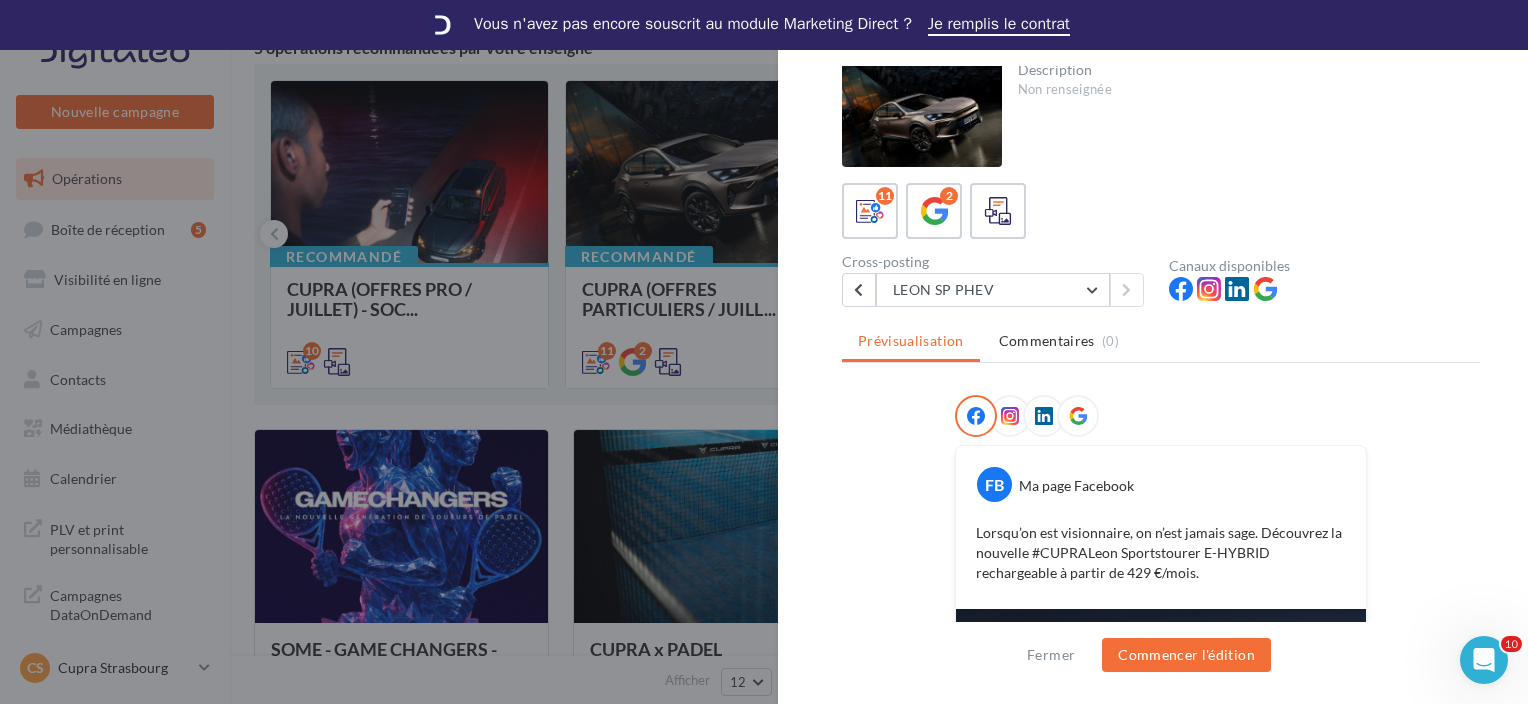 scroll, scrollTop: 0, scrollLeft: 0, axis: both 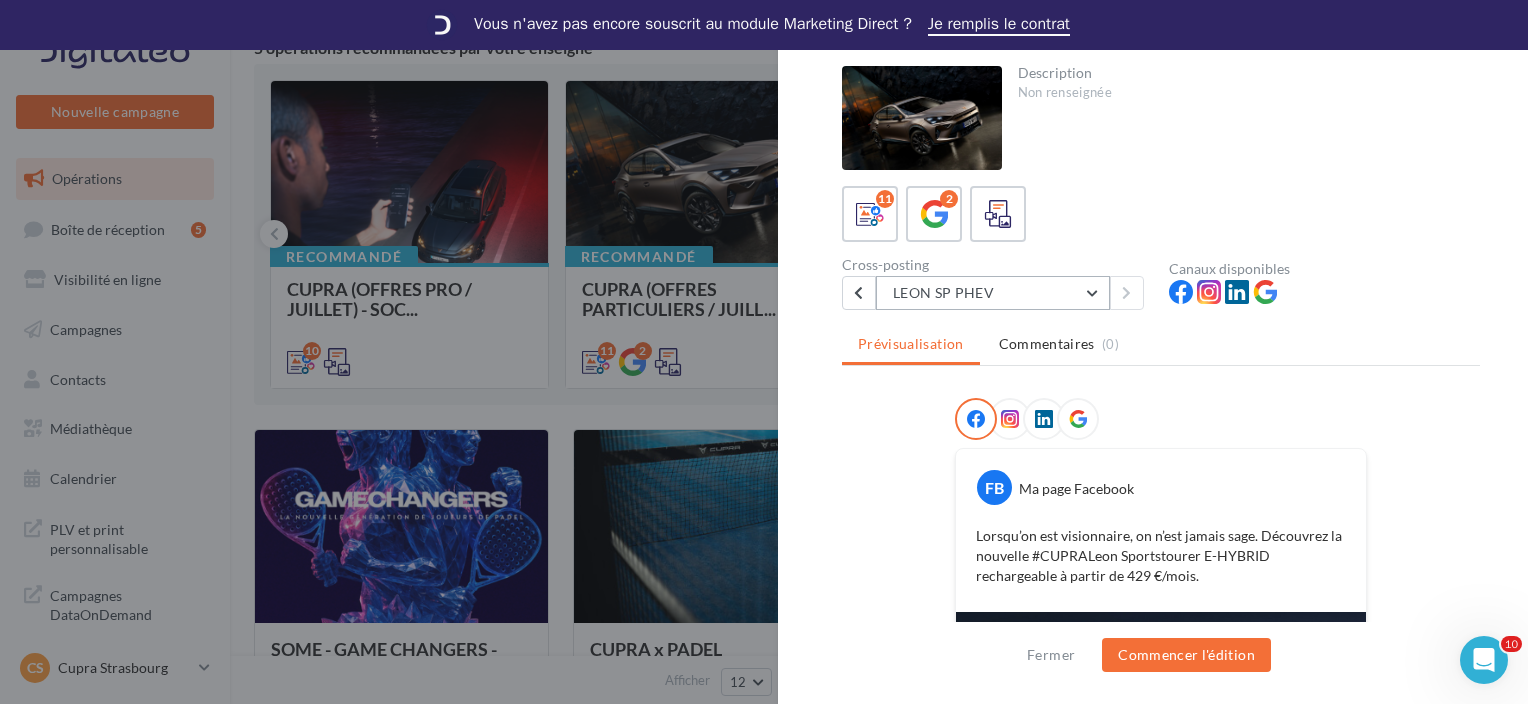 click on "LEON SP PHEV" at bounding box center (993, 293) 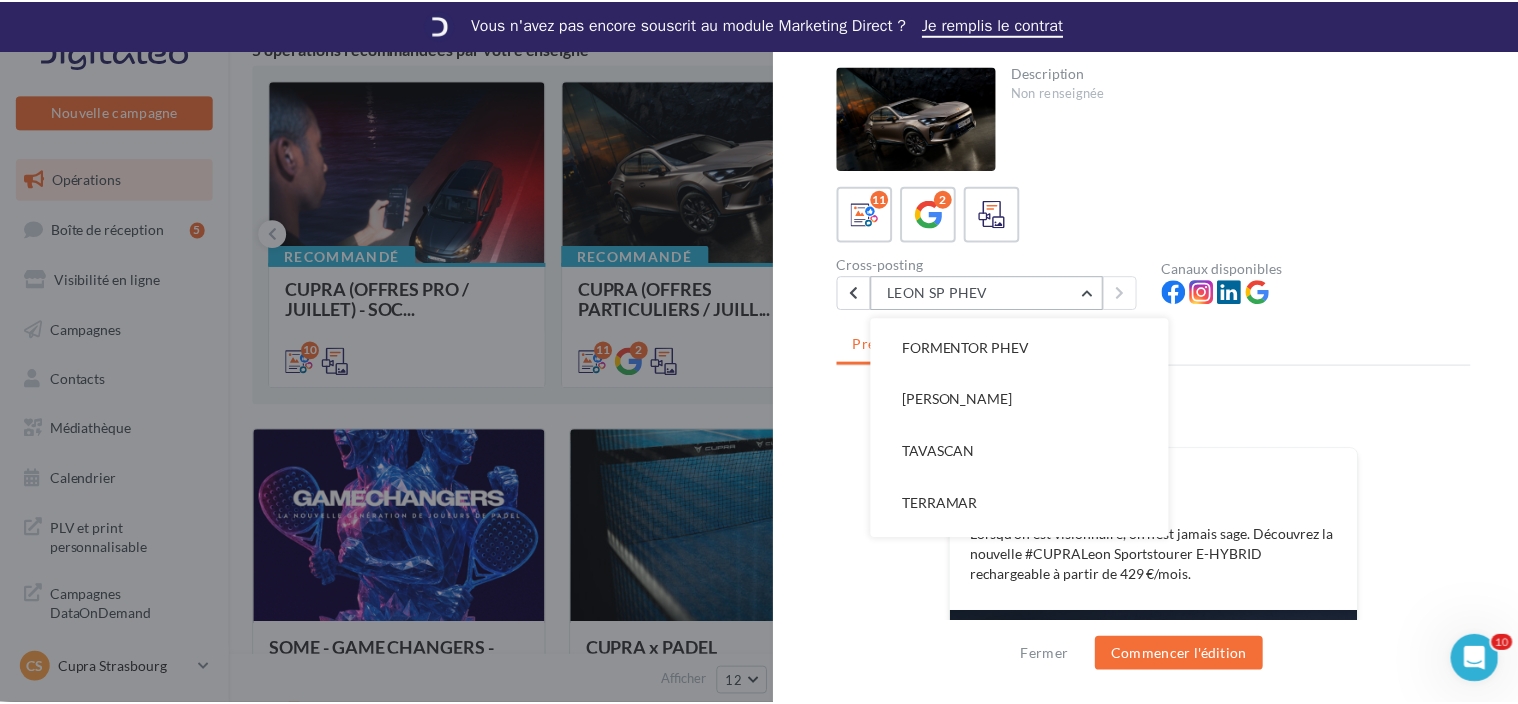 scroll, scrollTop: 52, scrollLeft: 0, axis: vertical 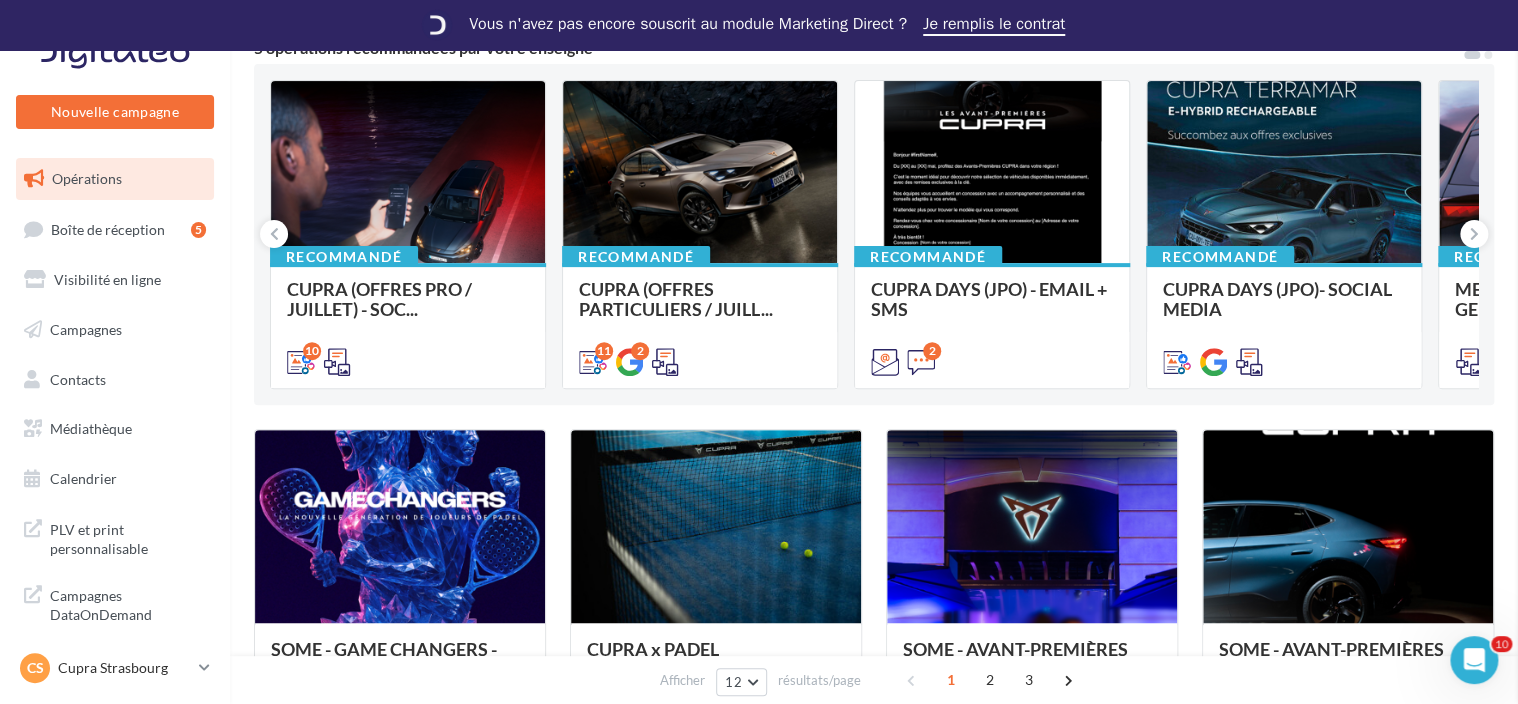 click on "CUPRA (OFFRES PARTICULIERS / JUILLET - SOCIAL MEDI...
Description
Non renseignée
11         2
Cross-posting
[PERSON_NAME]
BORN     NOUVELLE BORN     [GEOGRAPHIC_DATA]     FORMENTOR PHEV     [PERSON_NAME] PHEV     LEON 5P     LEON 5P PHEV     LEON SP PHEV
Canaux disponibles
Prévisualisation
Commentaires
(0)
FB
Ma page Facebook
La prévisualisation est non-contractuelle" at bounding box center [874, 1516] 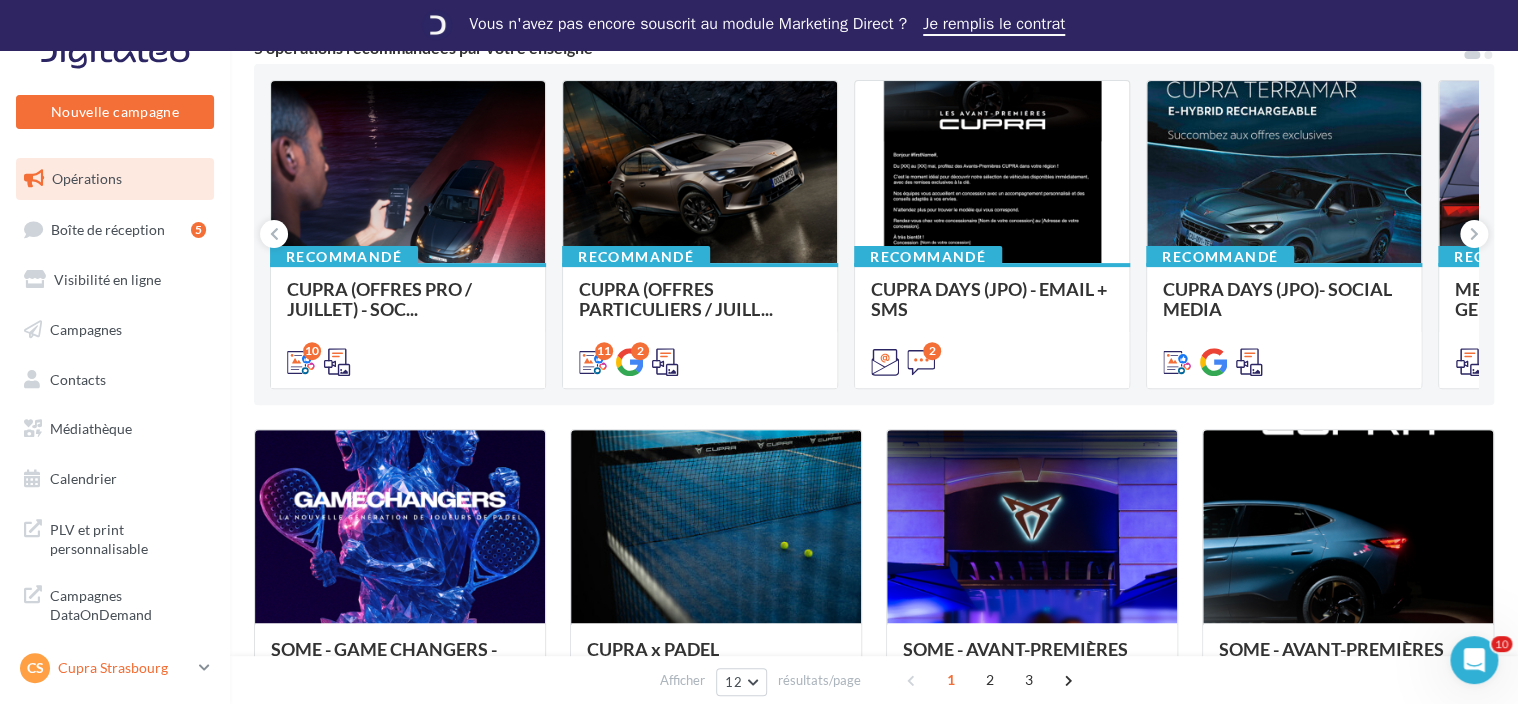 click on "Cupra Strasbourg" at bounding box center (124, 668) 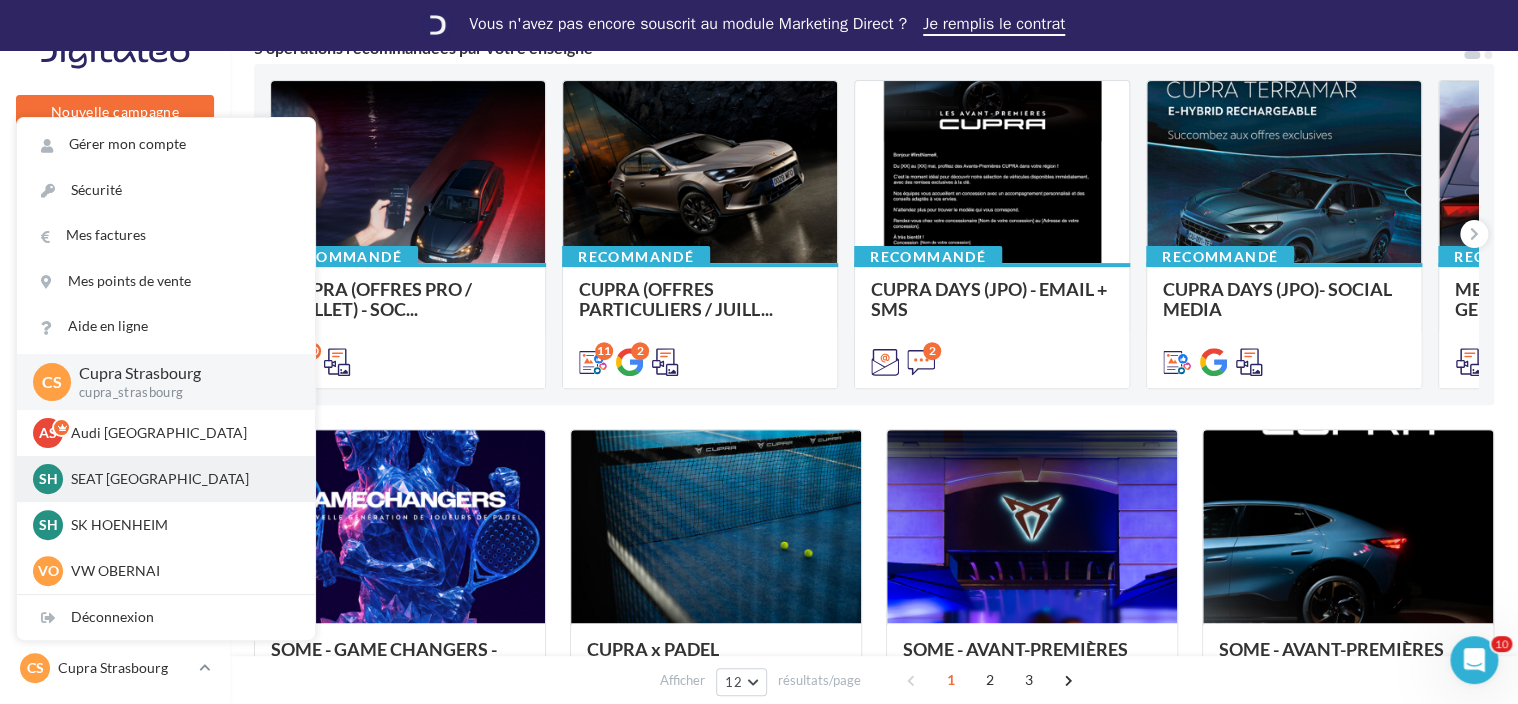 click on "SEAT [GEOGRAPHIC_DATA]" at bounding box center (181, 479) 